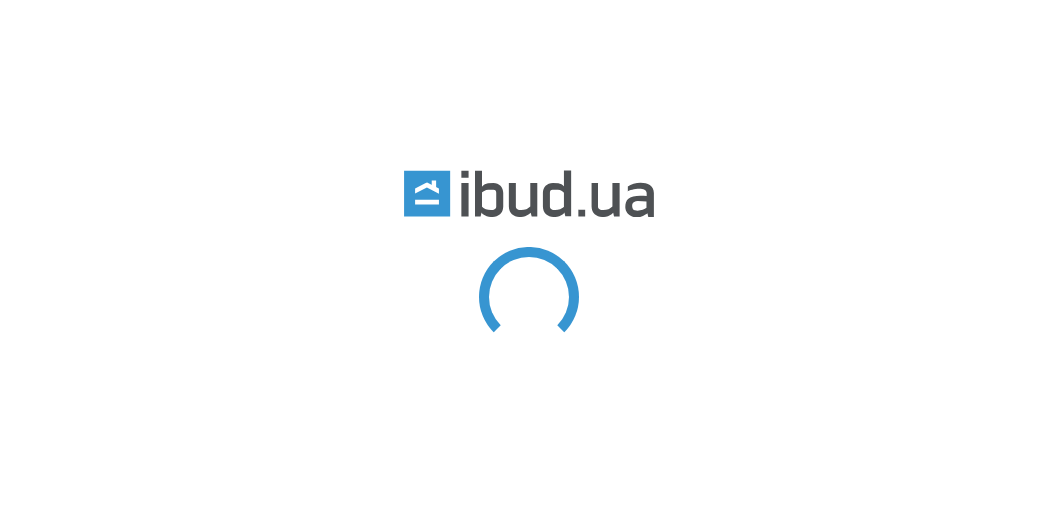 scroll, scrollTop: 0, scrollLeft: 0, axis: both 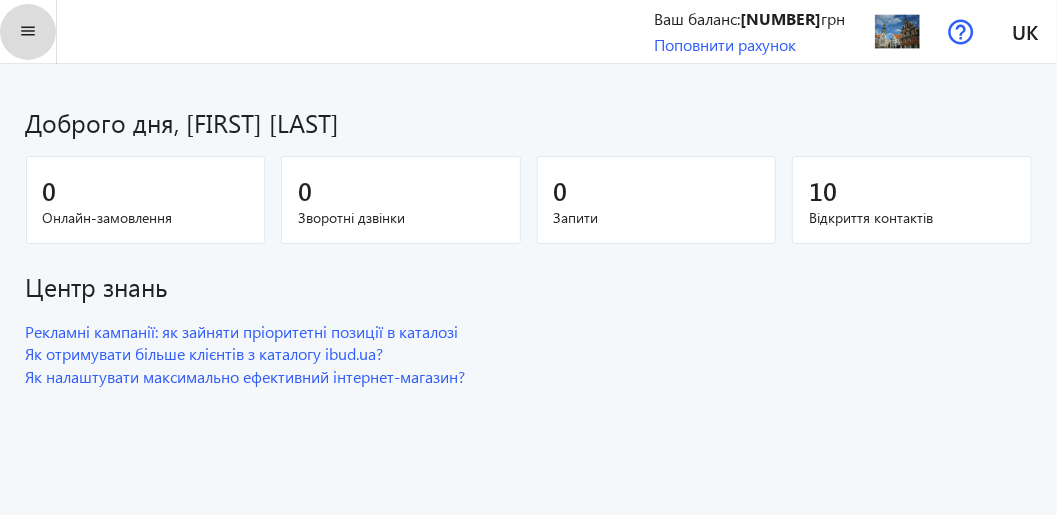 click on "menu" 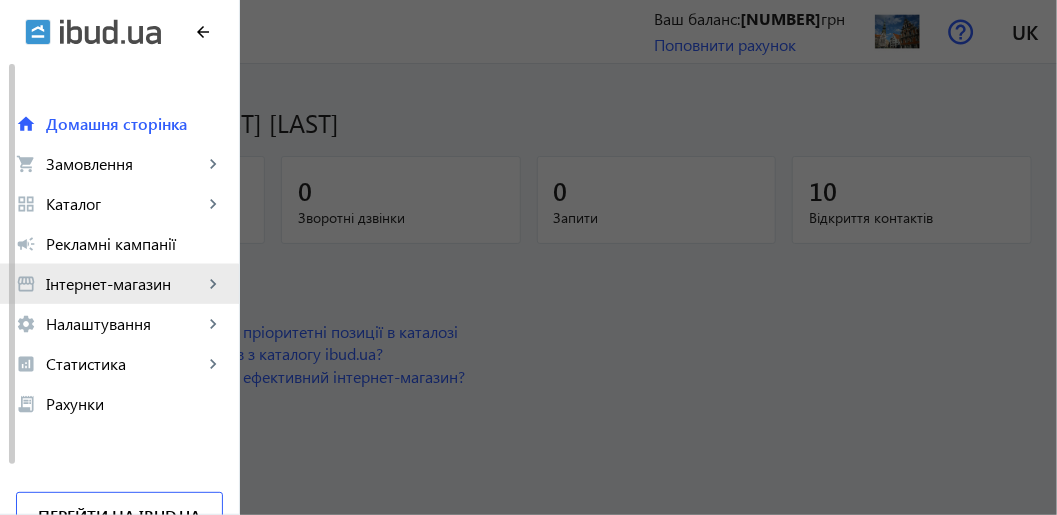 click on "storefront Інтернет-магазин keyboard_arrow_right" 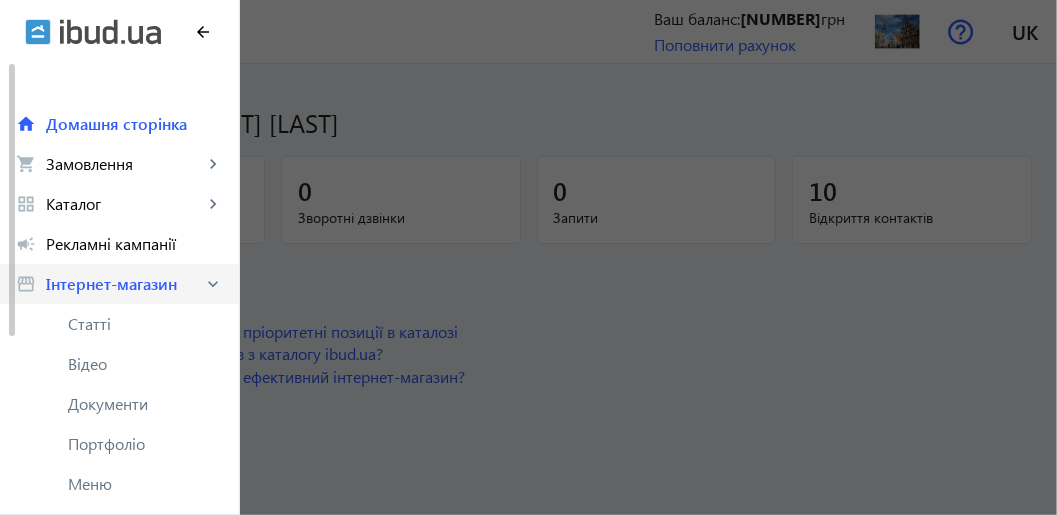 scroll, scrollTop: 100, scrollLeft: 0, axis: vertical 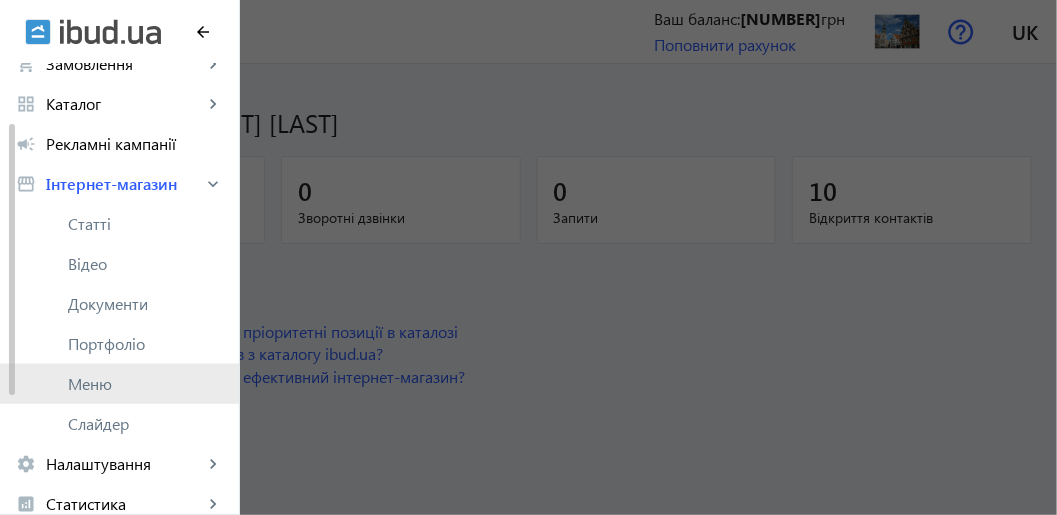 click on "Меню" 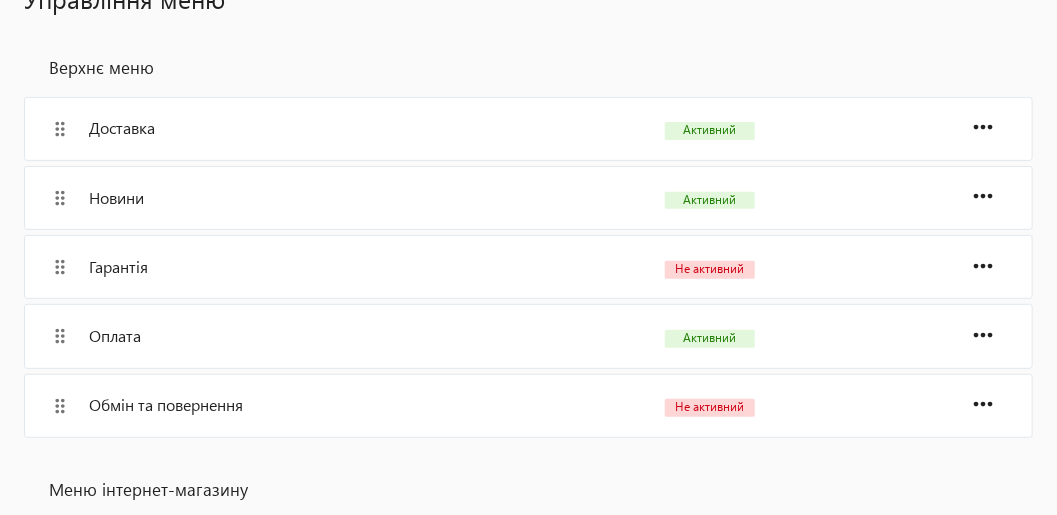scroll, scrollTop: 0, scrollLeft: 0, axis: both 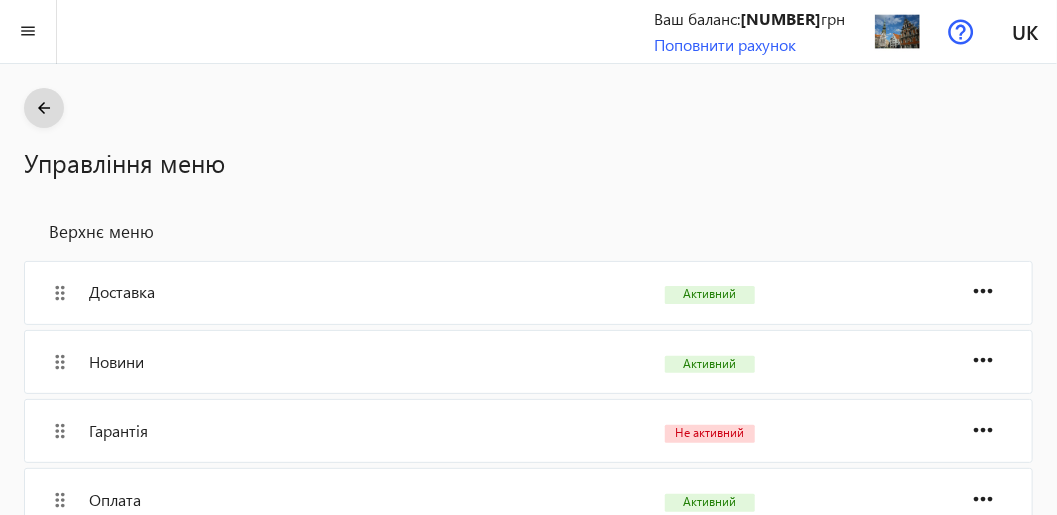 click on "arrow_back" 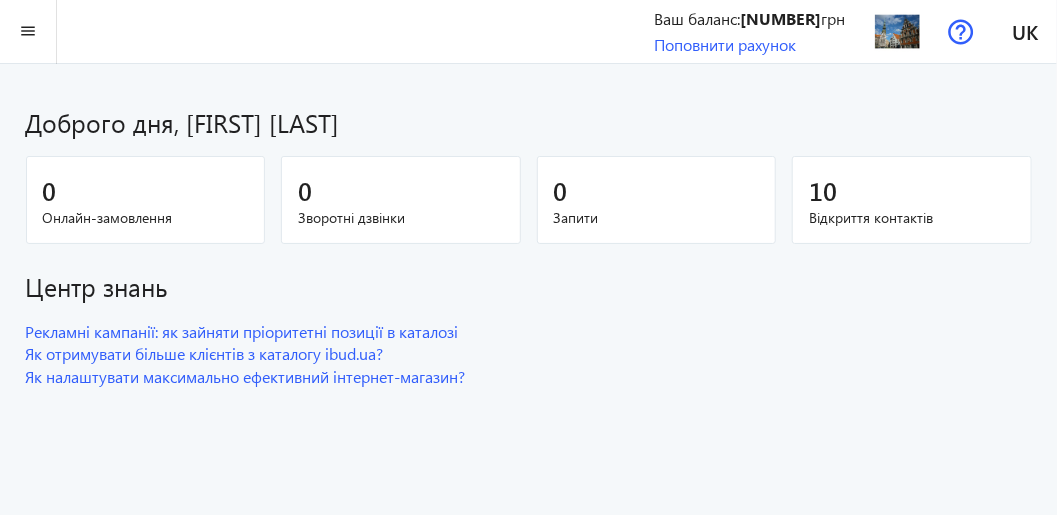 scroll, scrollTop: 56, scrollLeft: 0, axis: vertical 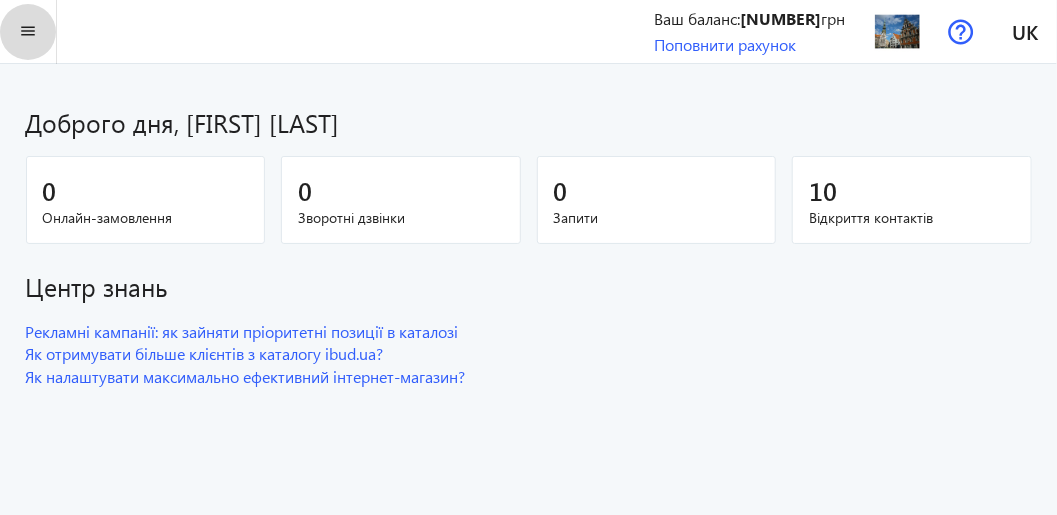 click on "menu" 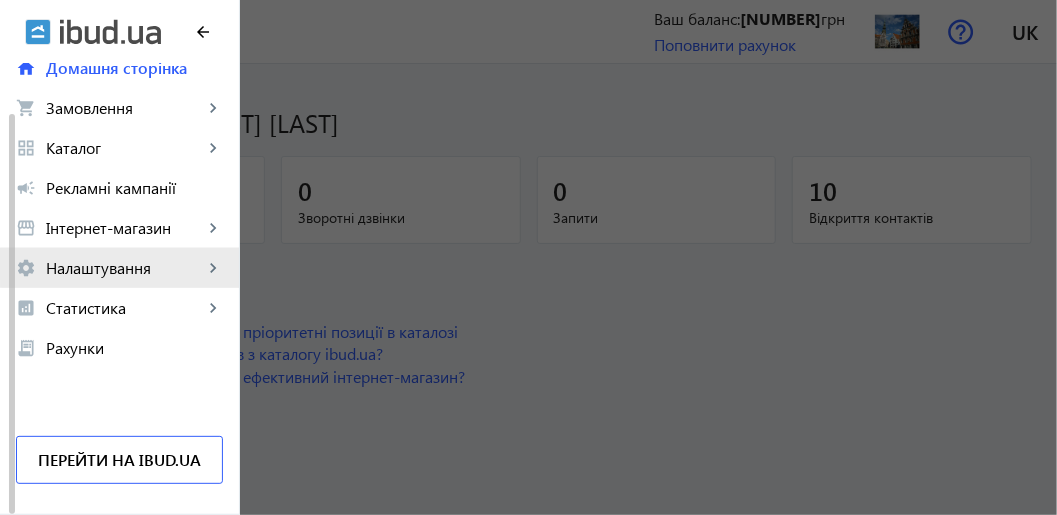 click on "Налаштування" 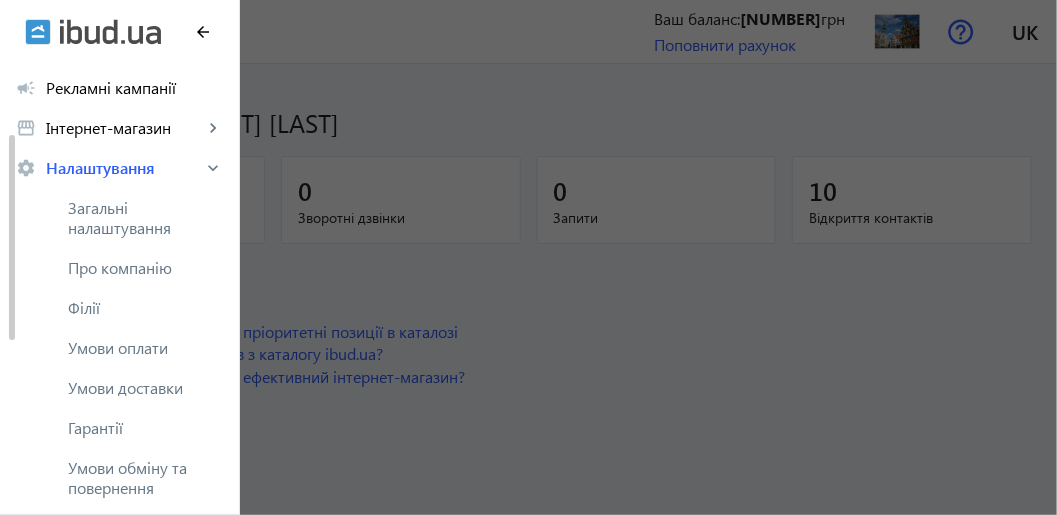 scroll, scrollTop: 56, scrollLeft: 0, axis: vertical 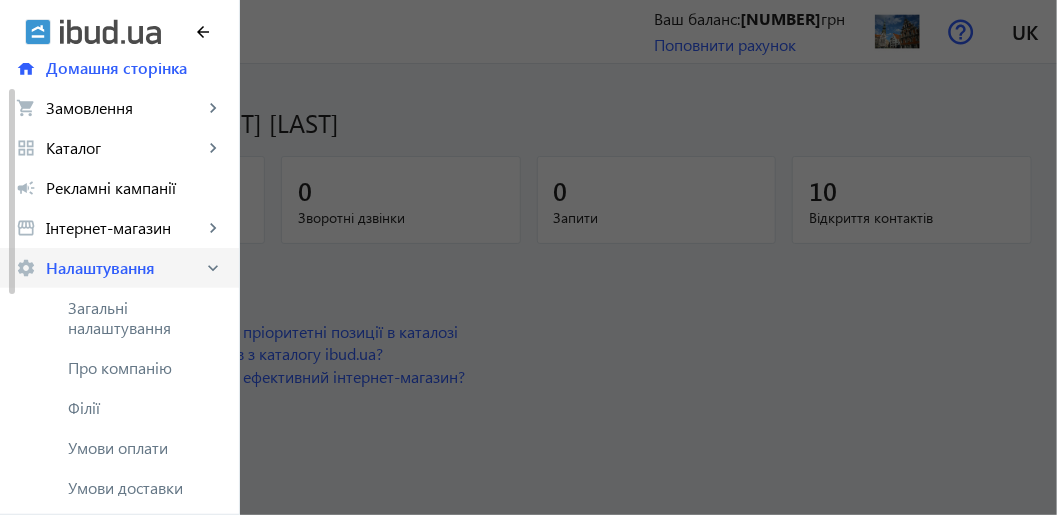 click on "Налаштування" 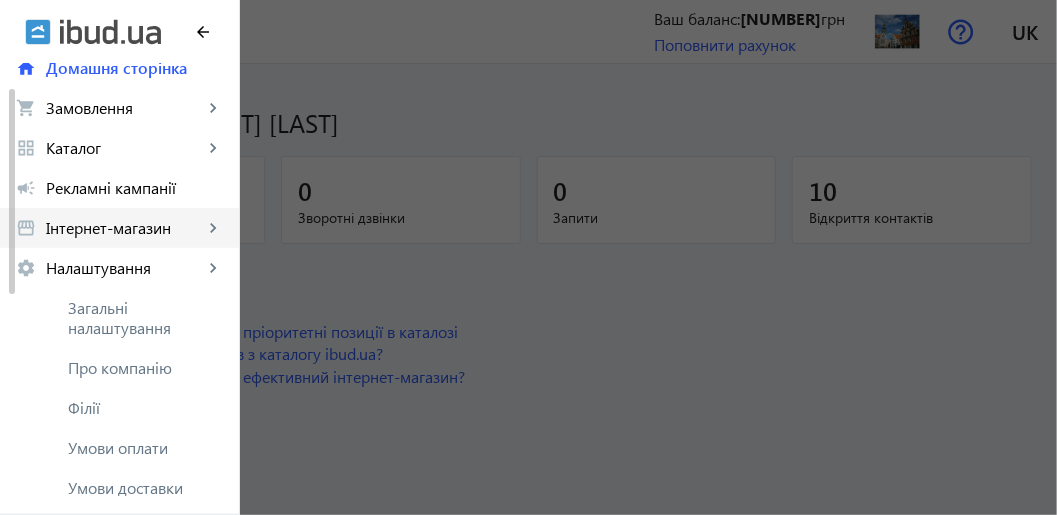 click on "Інтернет-магазин" 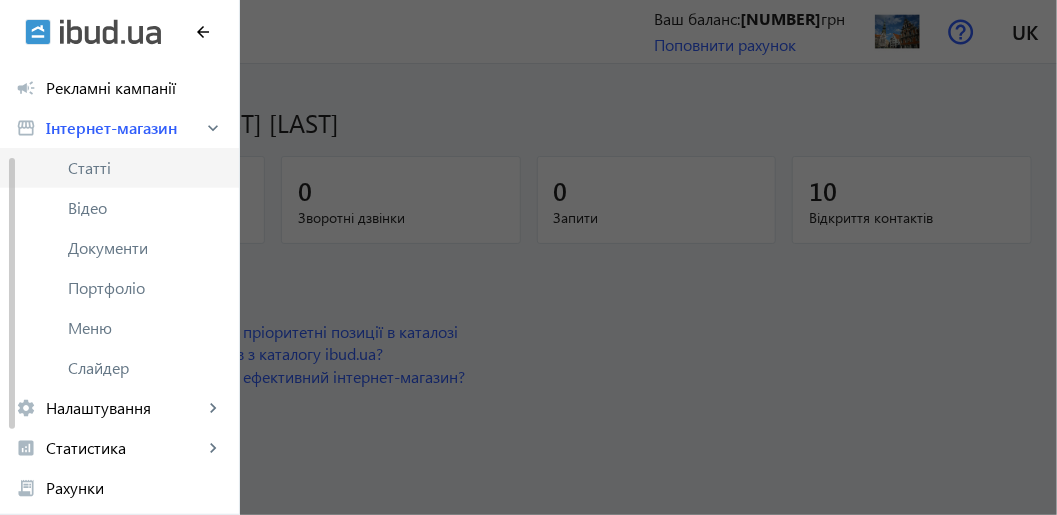 scroll, scrollTop: 56, scrollLeft: 0, axis: vertical 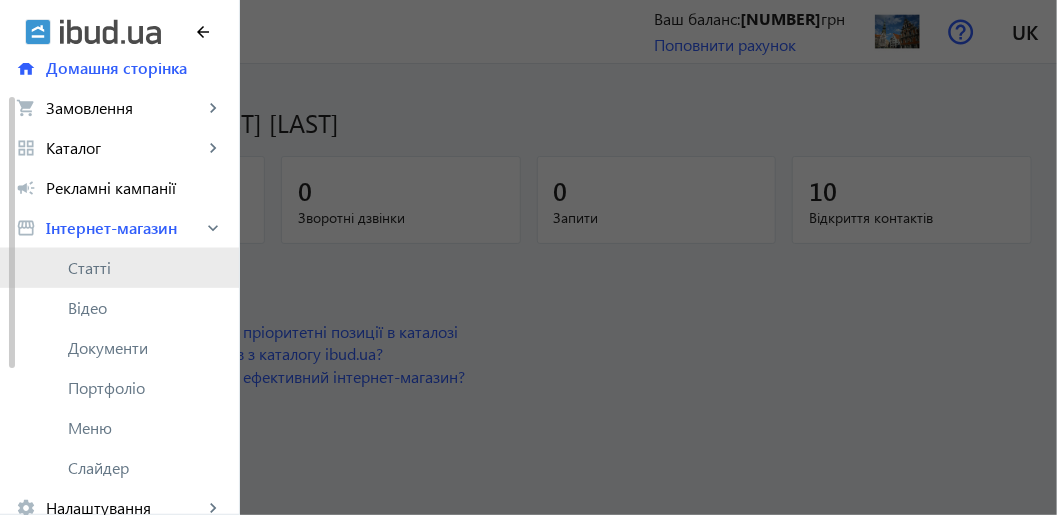 click on "Статті" 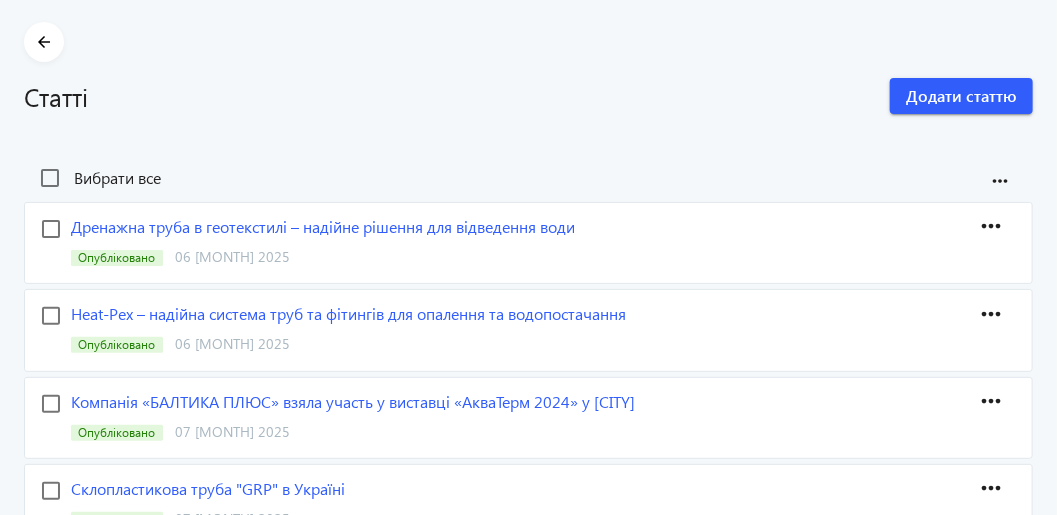 scroll, scrollTop: 0, scrollLeft: 0, axis: both 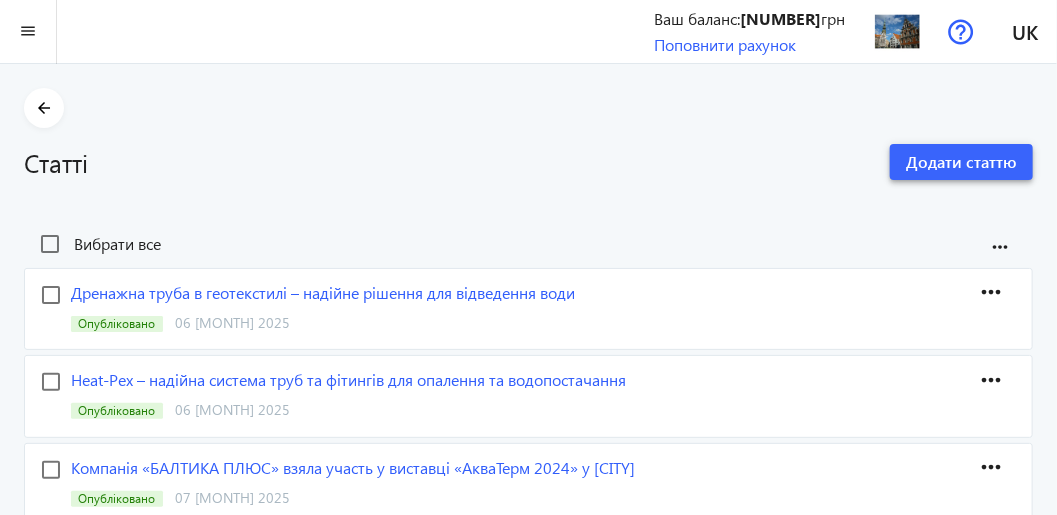 click on "Додати статтю" 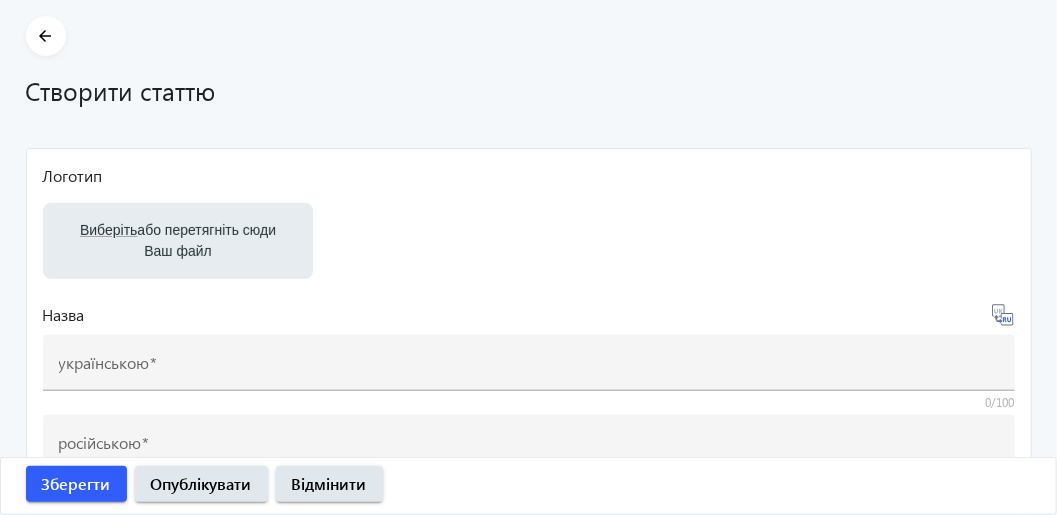 scroll, scrollTop: 100, scrollLeft: 0, axis: vertical 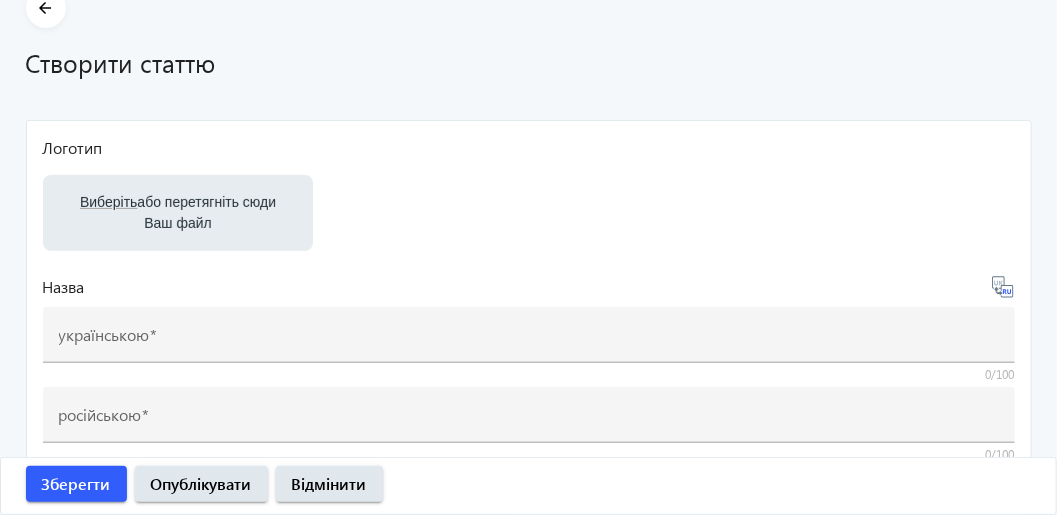 click on "Виберіть" at bounding box center (107, 202) 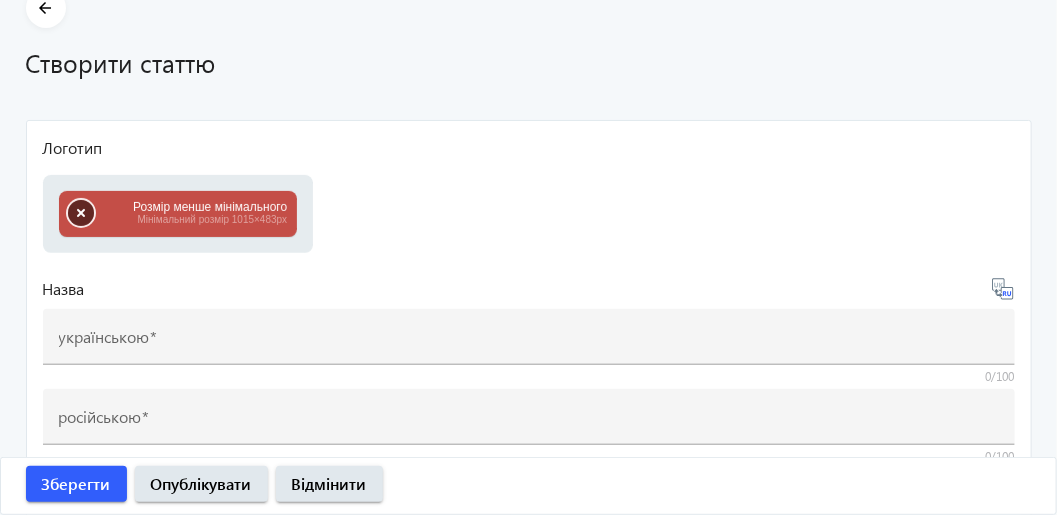 click 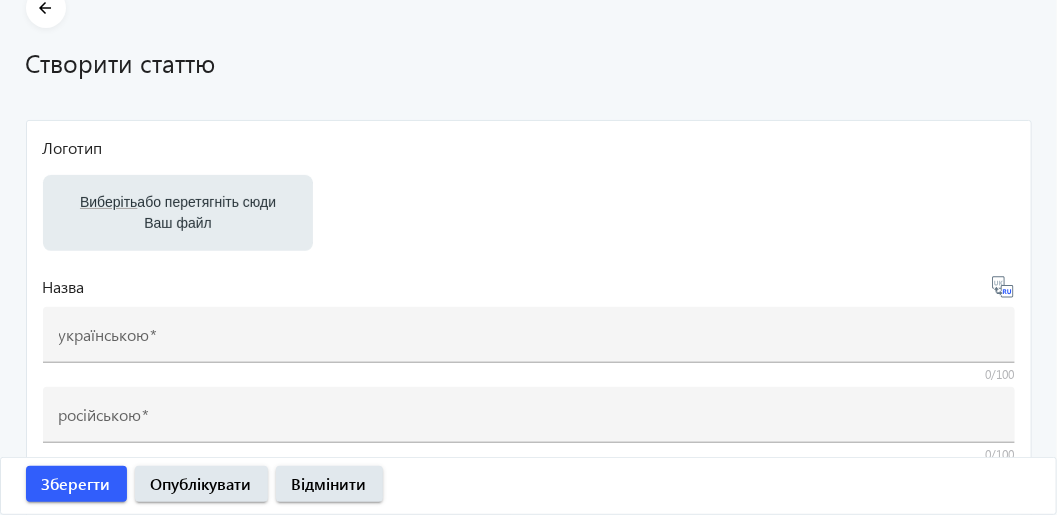 click on "Виберіть" at bounding box center [107, 202] 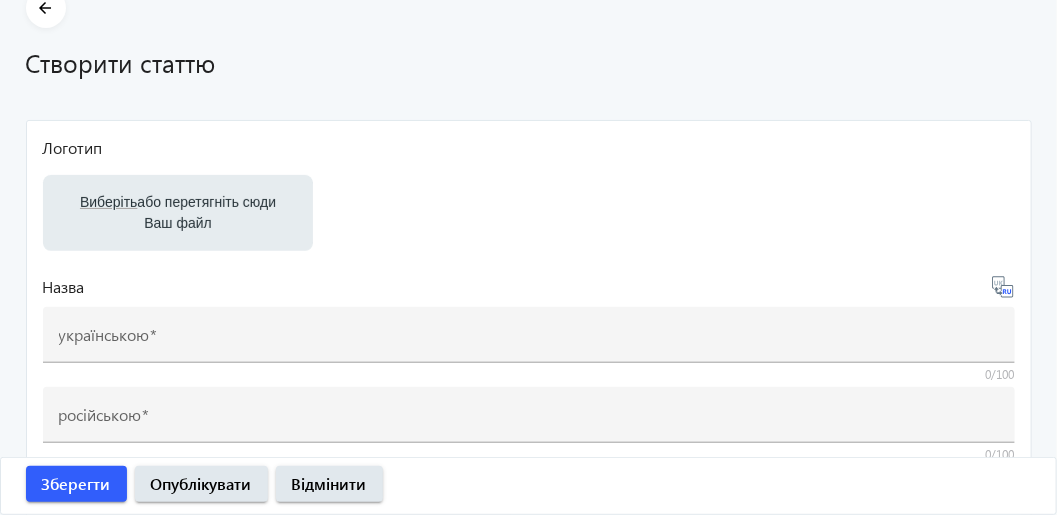 type on "C:\fakepath\ДРЕНАЖНЫЕ ТРУБЫ КАНАЛИЗАЦИЯ TEHNOWORLD 9.jpg" 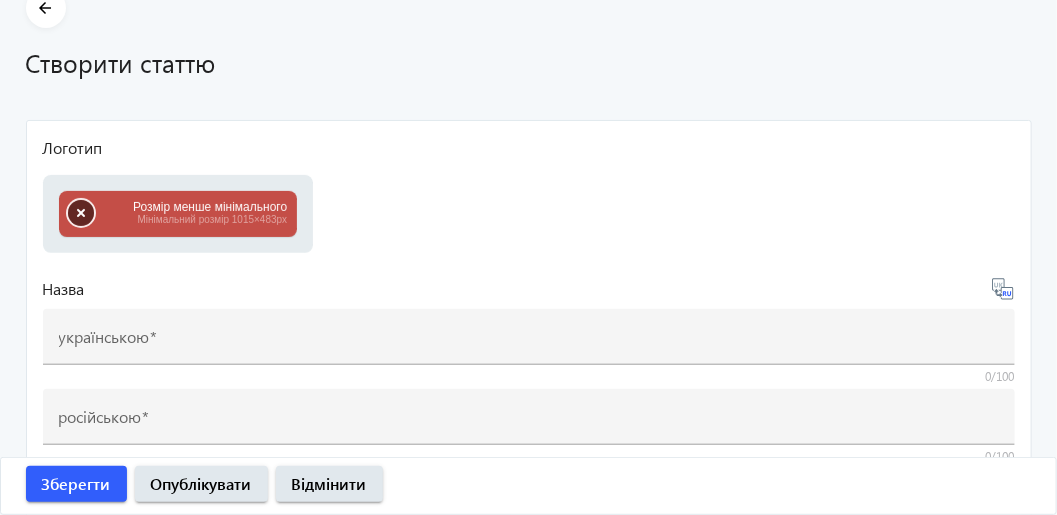 click 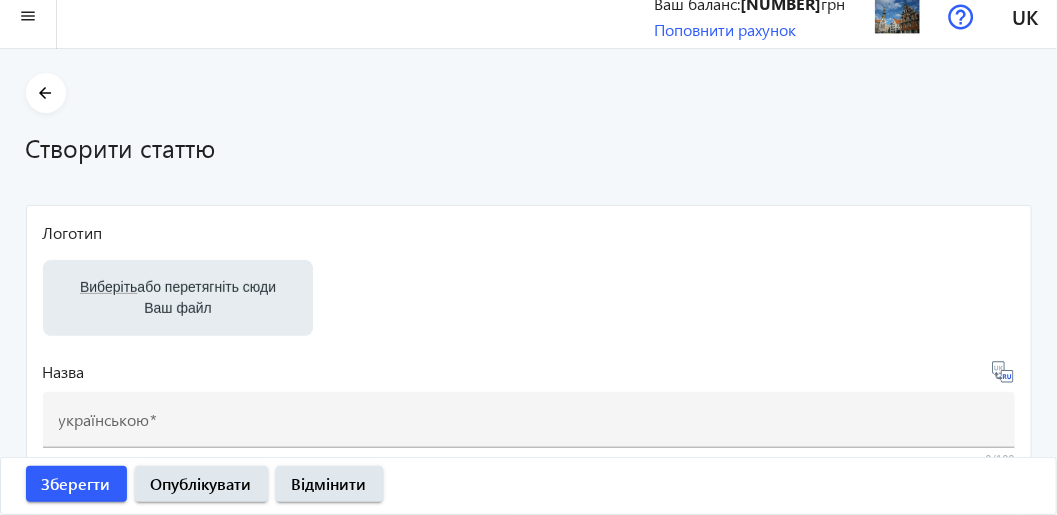 scroll, scrollTop: 0, scrollLeft: 0, axis: both 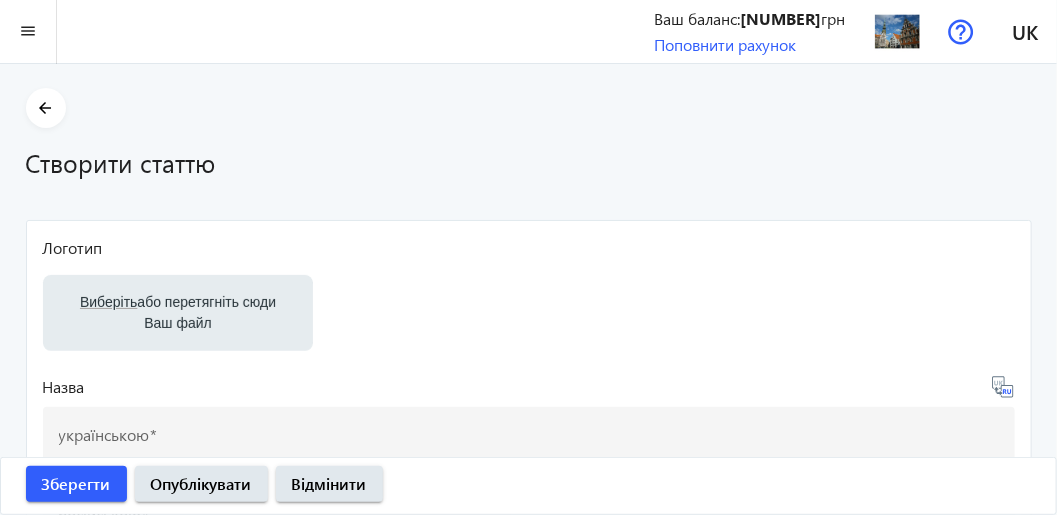 click on "Виберіть" at bounding box center (107, 302) 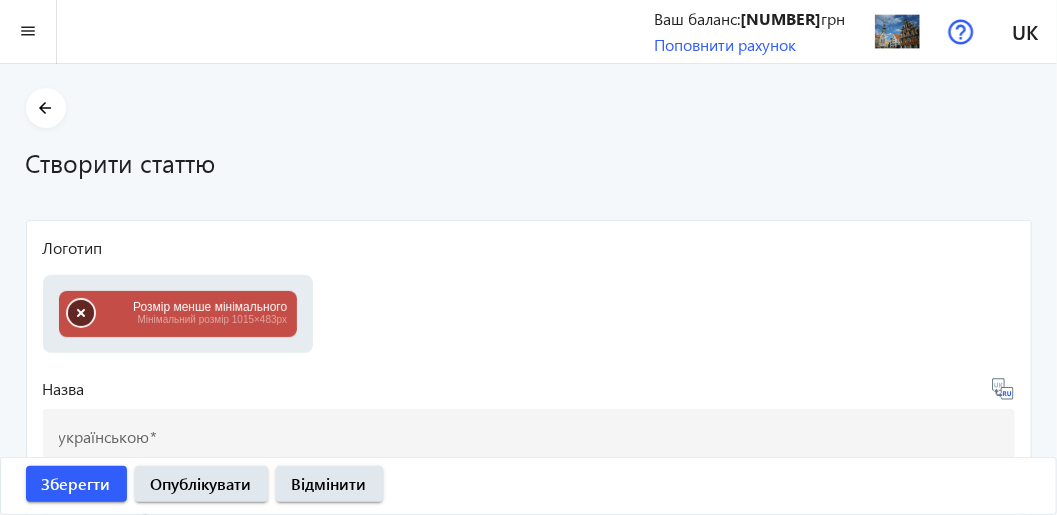 drag, startPoint x: 81, startPoint y: 315, endPoint x: 122, endPoint y: 309, distance: 41.4367 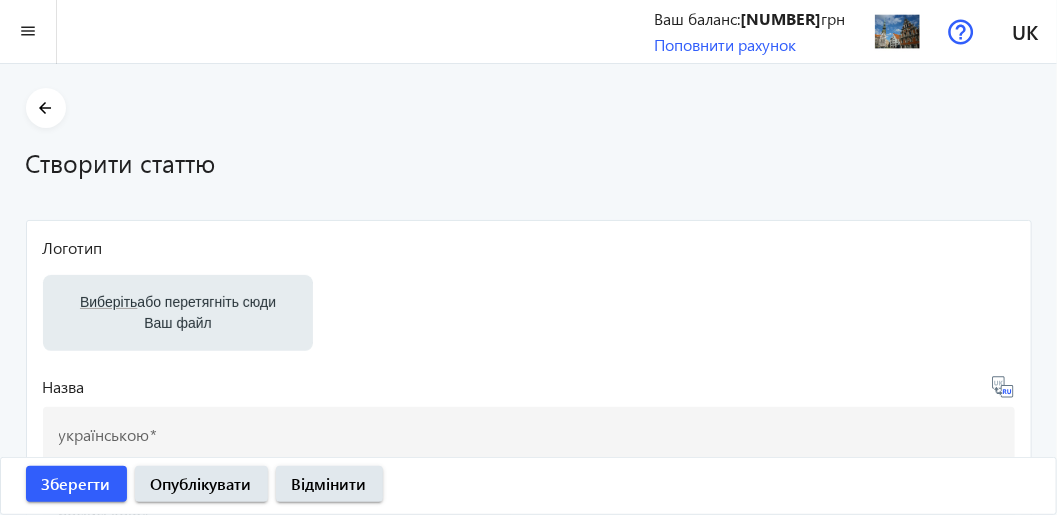 click on "Виберіть" at bounding box center [107, 302] 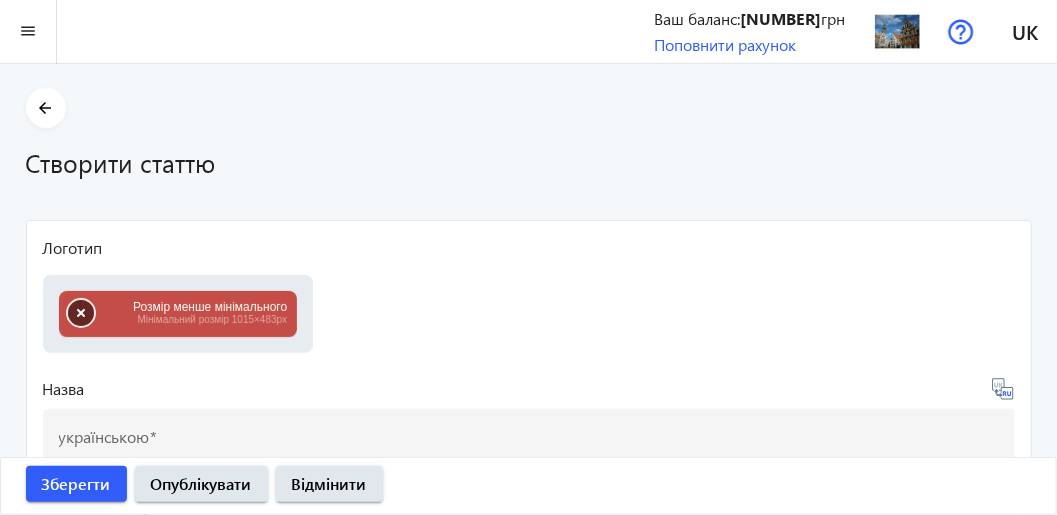 click 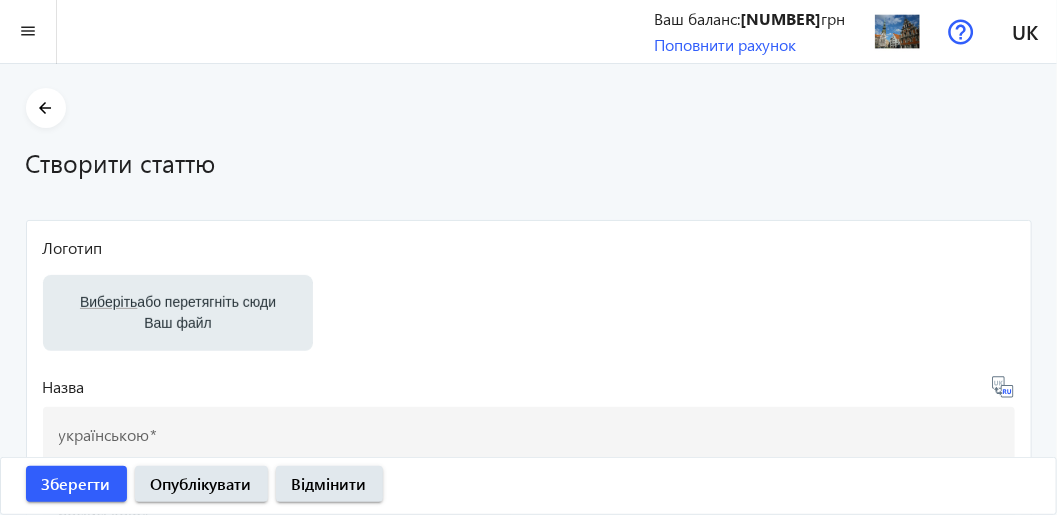 click on "Виберіть" at bounding box center [107, 302] 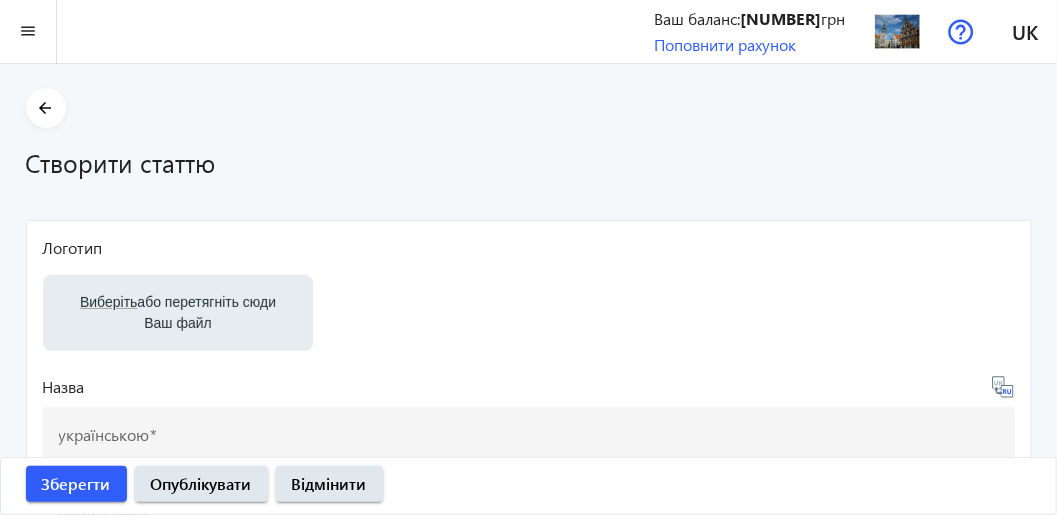 type on "C:\fakepath\Гофрированные трубы ТЕХНОВОРД_437629_n.jpg" 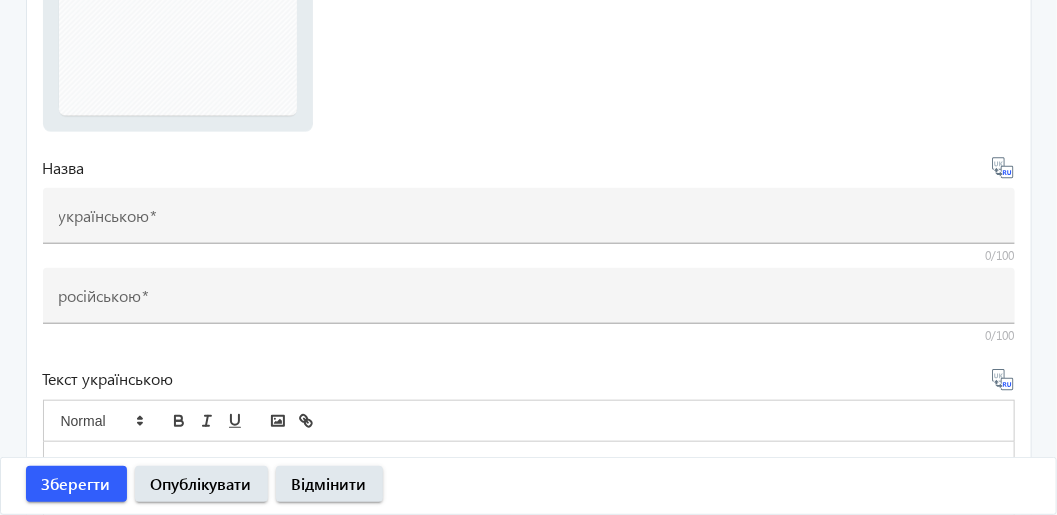 scroll, scrollTop: 499, scrollLeft: 0, axis: vertical 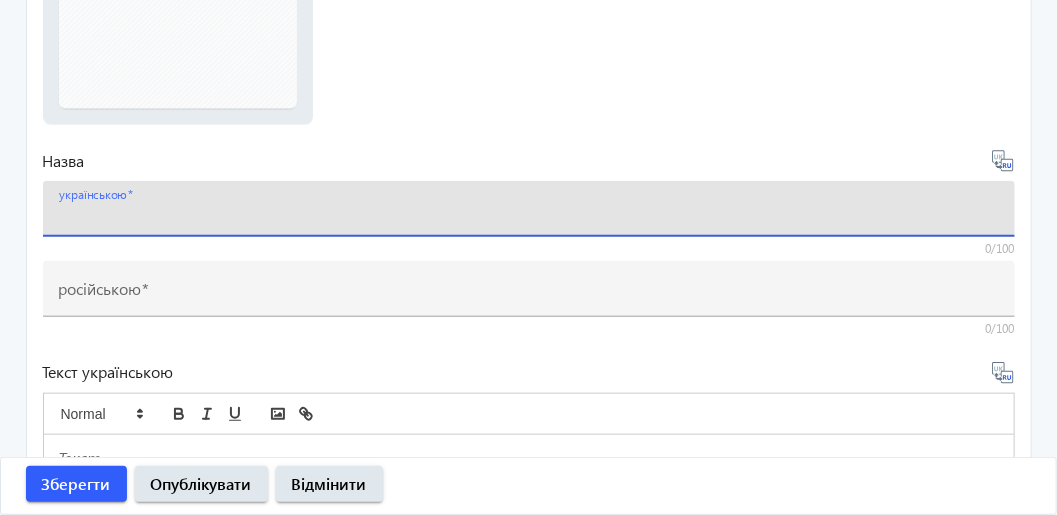 click on "українською" at bounding box center (529, 215) 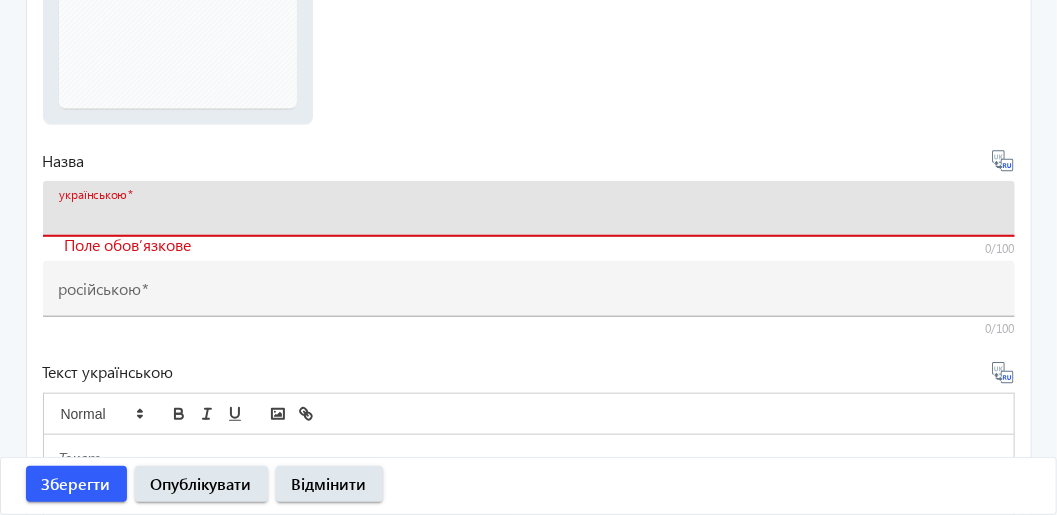 paste on "Чому труби TehnoWorld кращі за азбестоцемент, склопластик та поліетилен?" 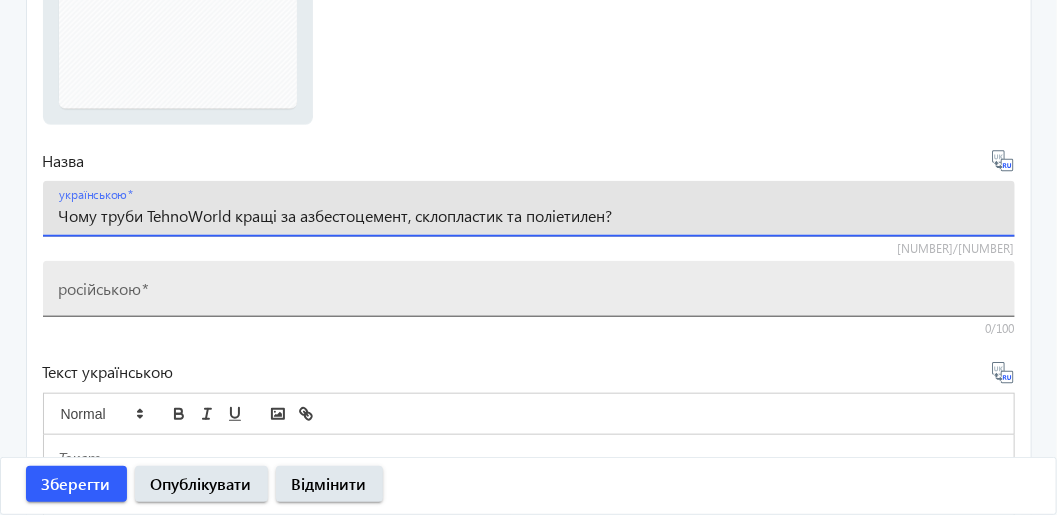 type on "Чому труби TehnoWorld кращі за азбестоцемент, склопластик та поліетилен?" 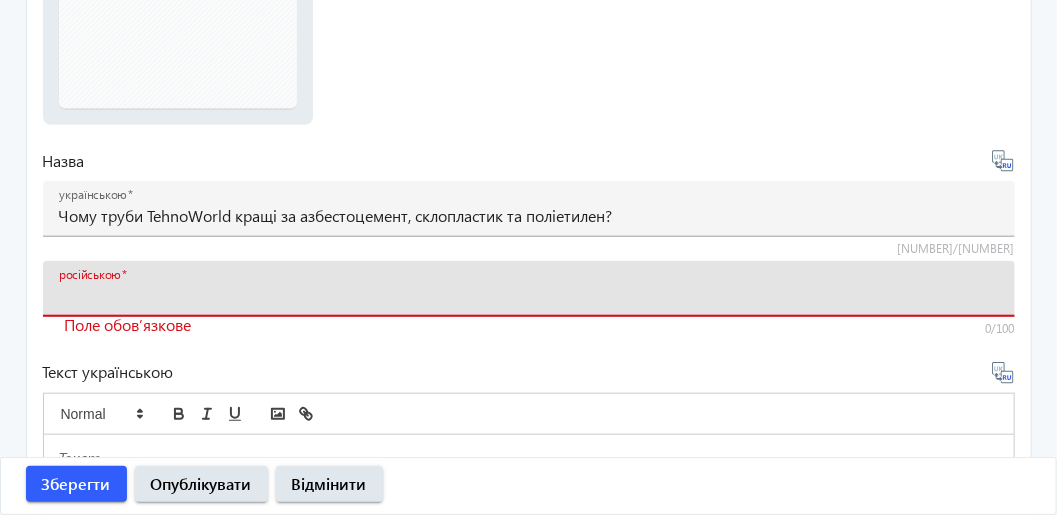 paste on "Почему трубы TehnoWorld лучше асбестоцемента, стеклопластика и полиэтилена?" 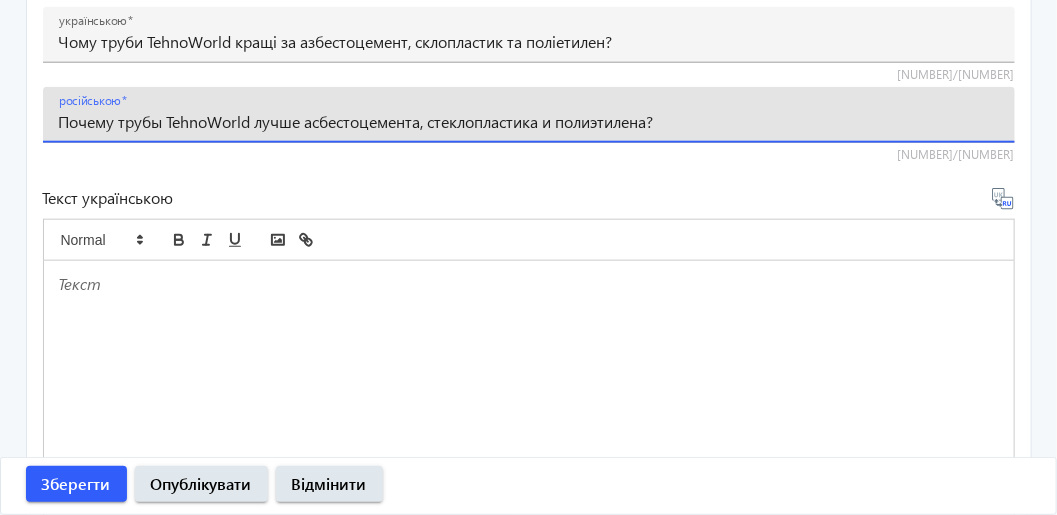 scroll, scrollTop: 700, scrollLeft: 0, axis: vertical 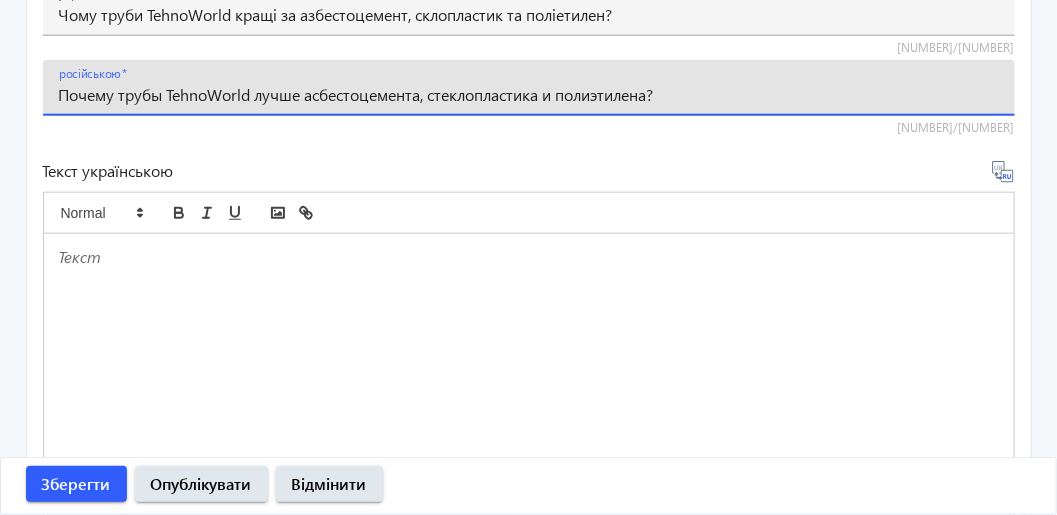 type on "Почему трубы TehnoWorld лучше асбестоцемента, стеклопластика и полиэтилена?" 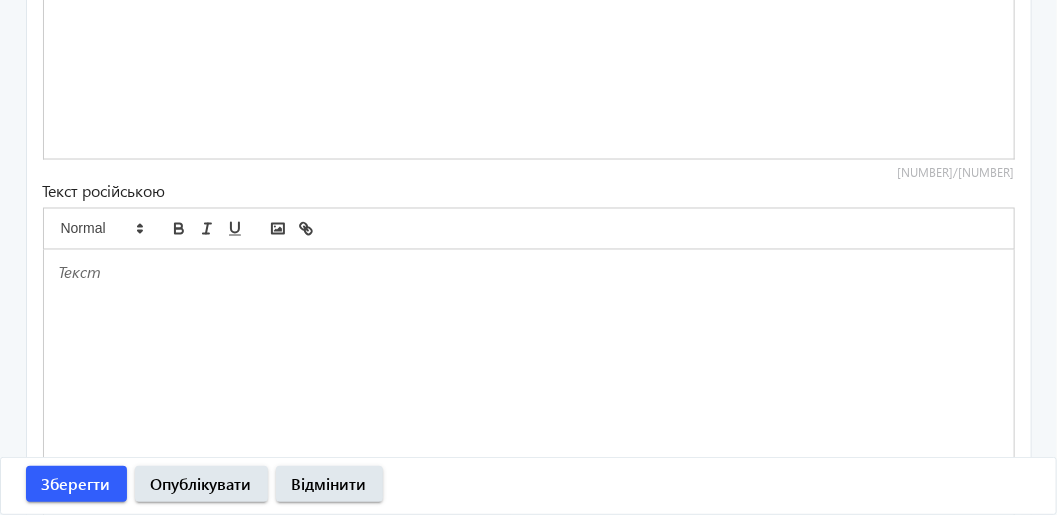scroll, scrollTop: 1200, scrollLeft: 0, axis: vertical 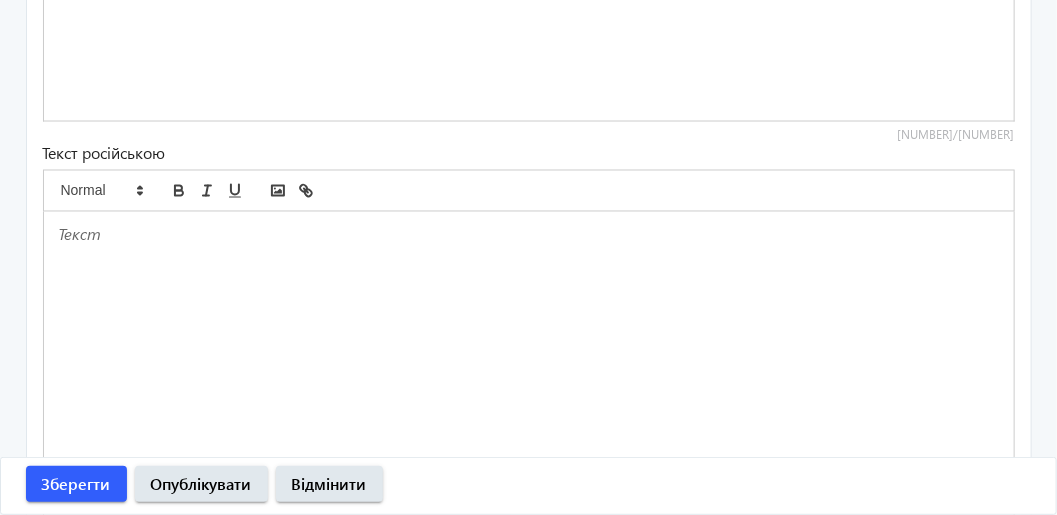 click 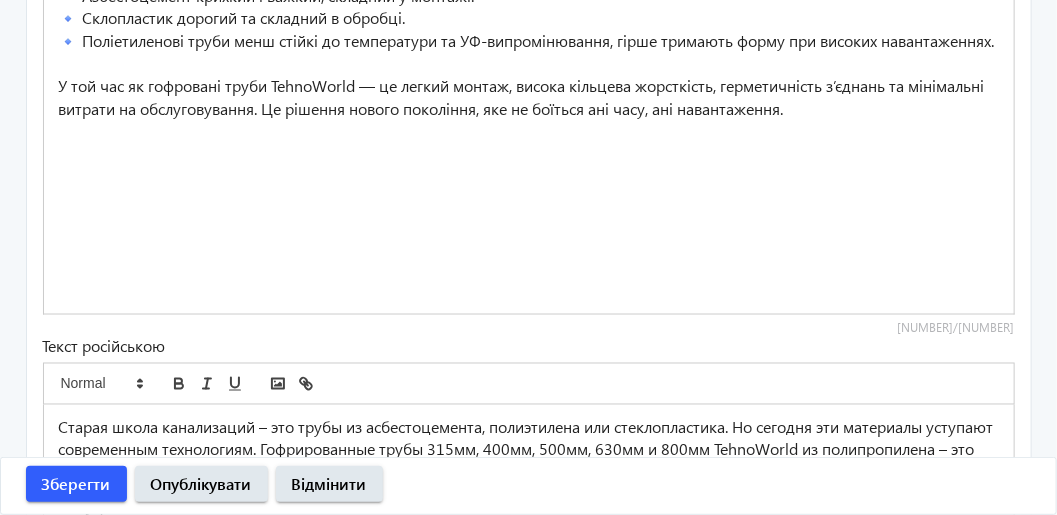 scroll, scrollTop: 999, scrollLeft: 0, axis: vertical 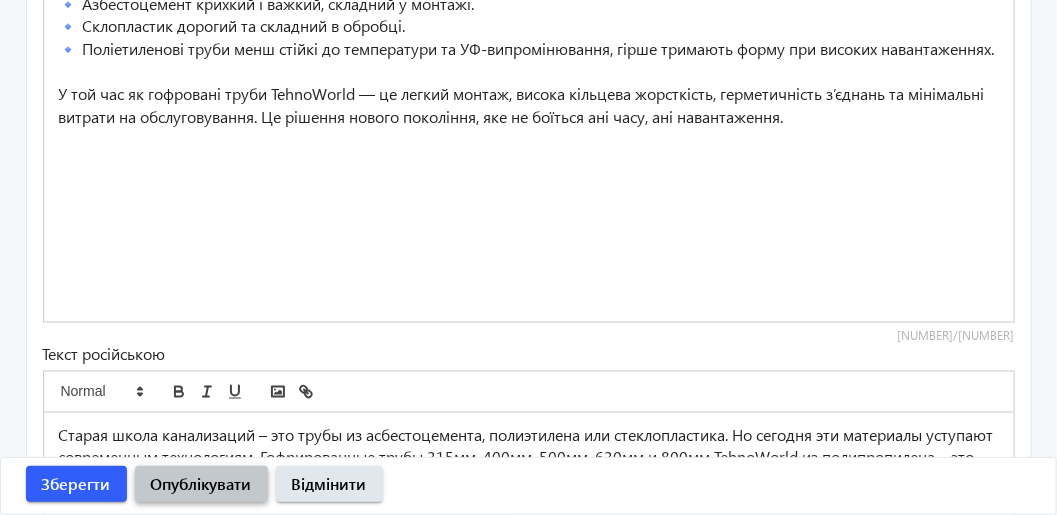 click on "Опублікувати" 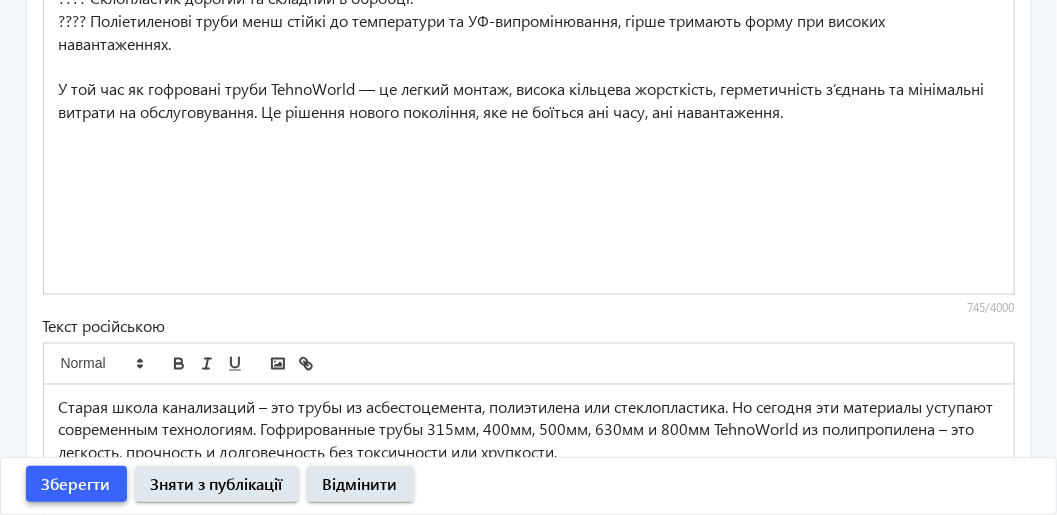 scroll, scrollTop: 999, scrollLeft: 0, axis: vertical 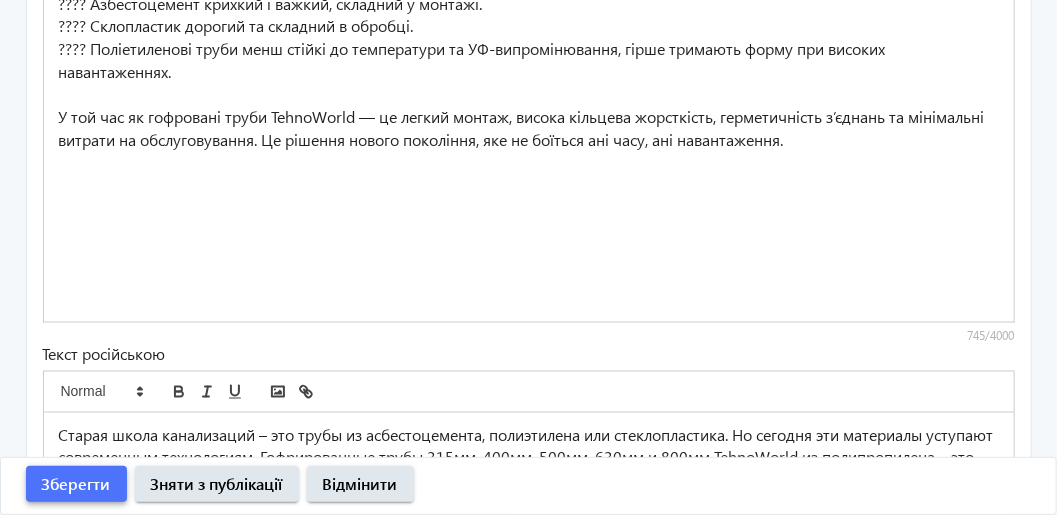 click on "Зберегти" 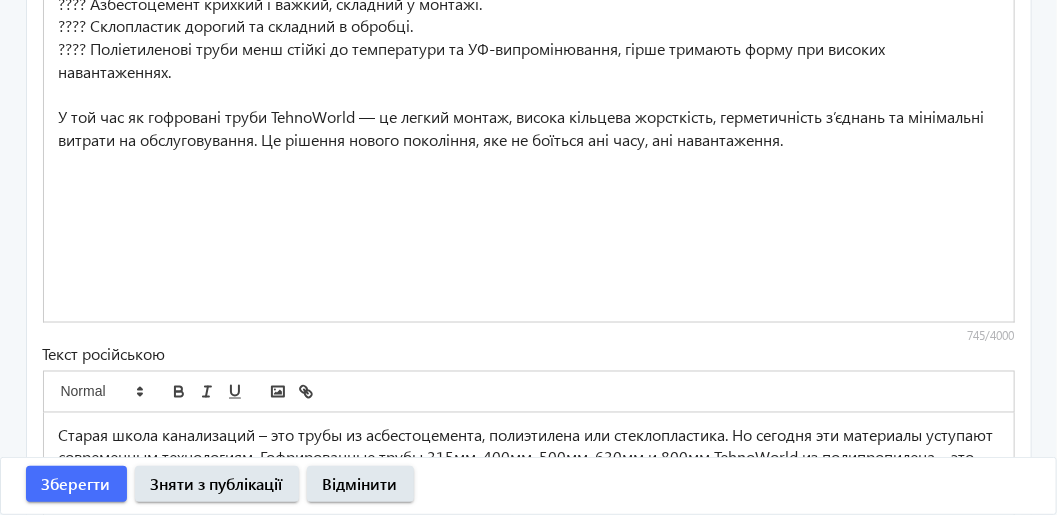 scroll, scrollTop: 0, scrollLeft: 0, axis: both 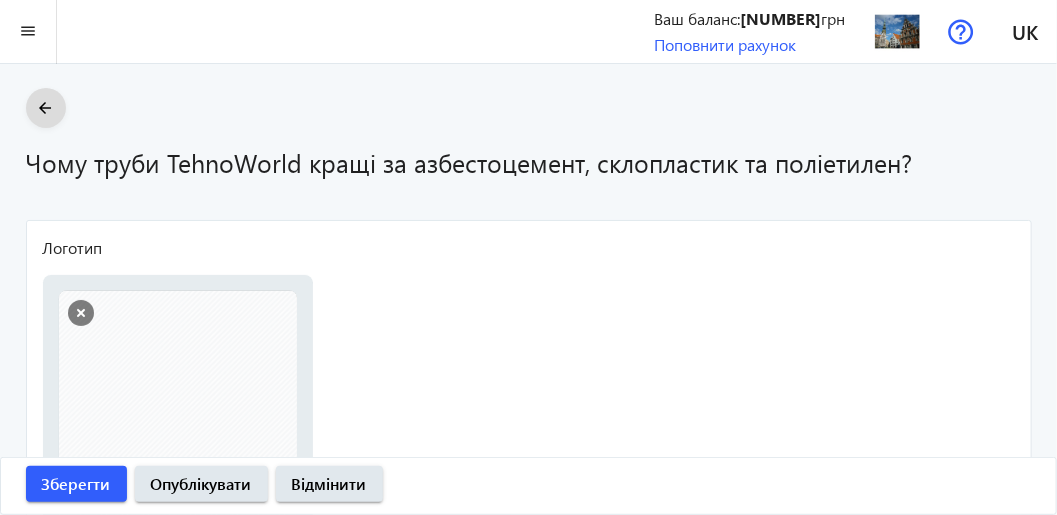 click on "arrow_back" 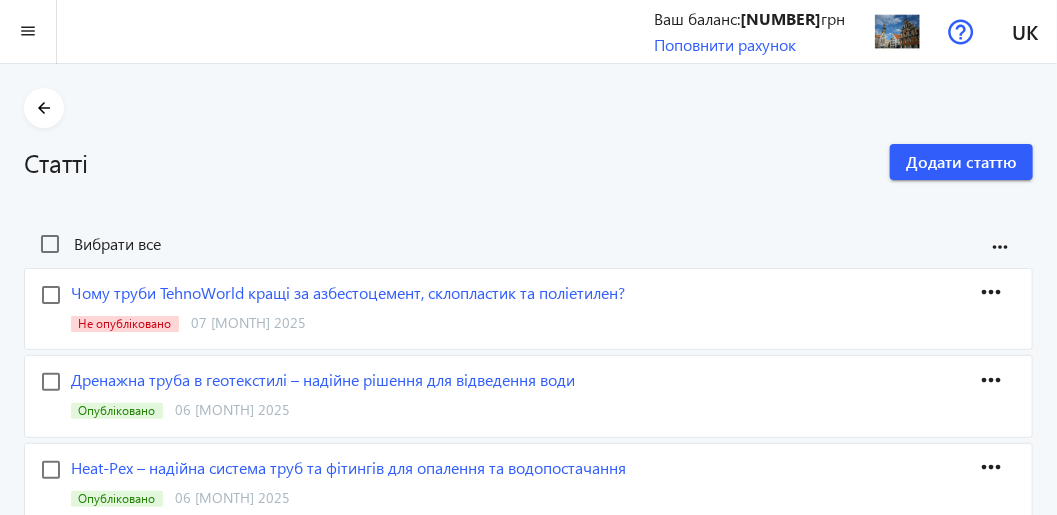 drag, startPoint x: 125, startPoint y: 294, endPoint x: 484, endPoint y: 112, distance: 402.49844 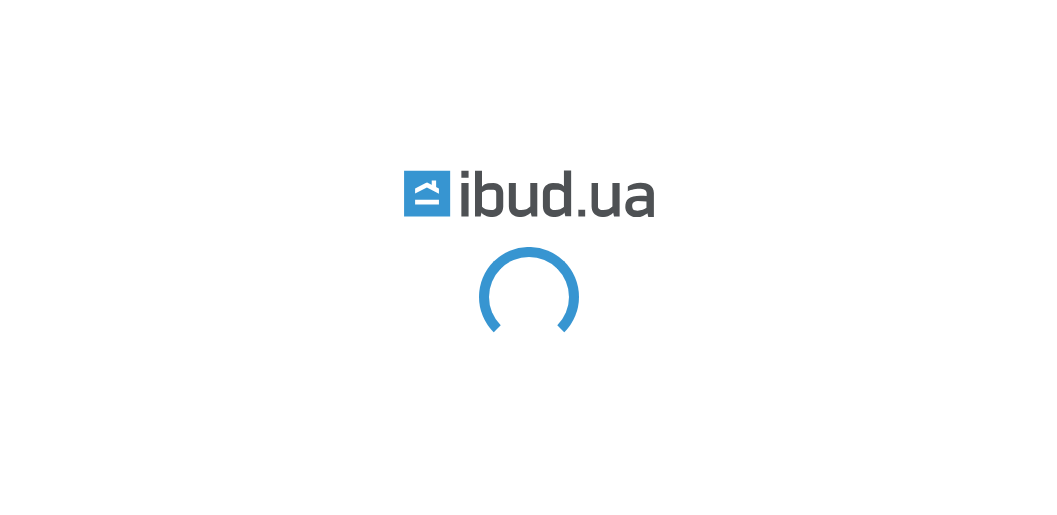 scroll, scrollTop: 0, scrollLeft: 0, axis: both 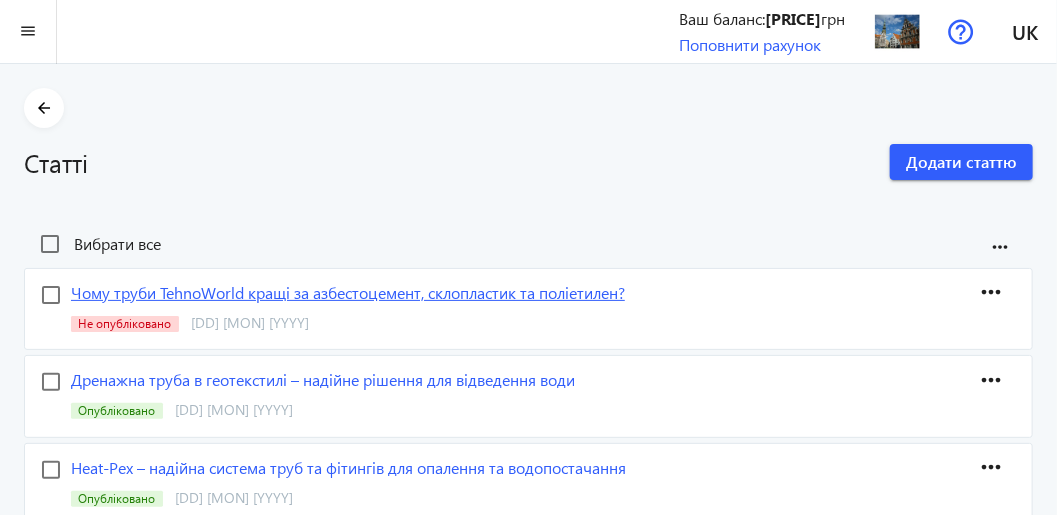 click on "Чому труби TehnoWorld кращі за азбестоцемент, склопластик та поліетилен?" at bounding box center [461, 293] 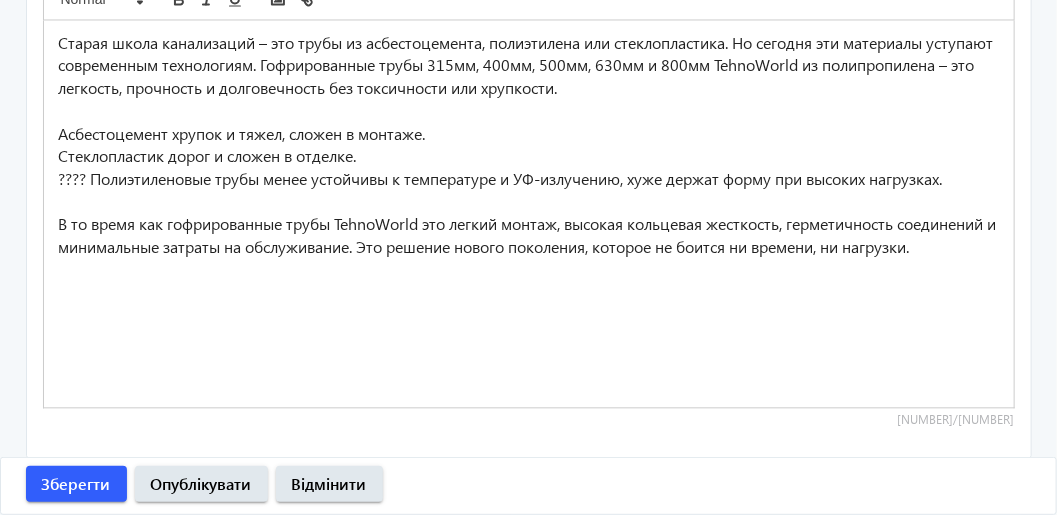 scroll, scrollTop: 1399, scrollLeft: 0, axis: vertical 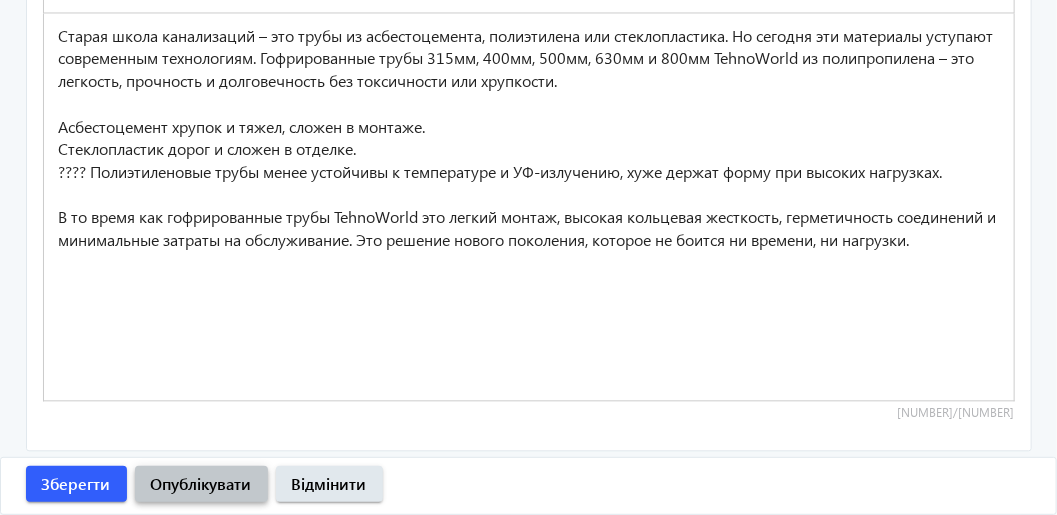 click on "Опублікувати" 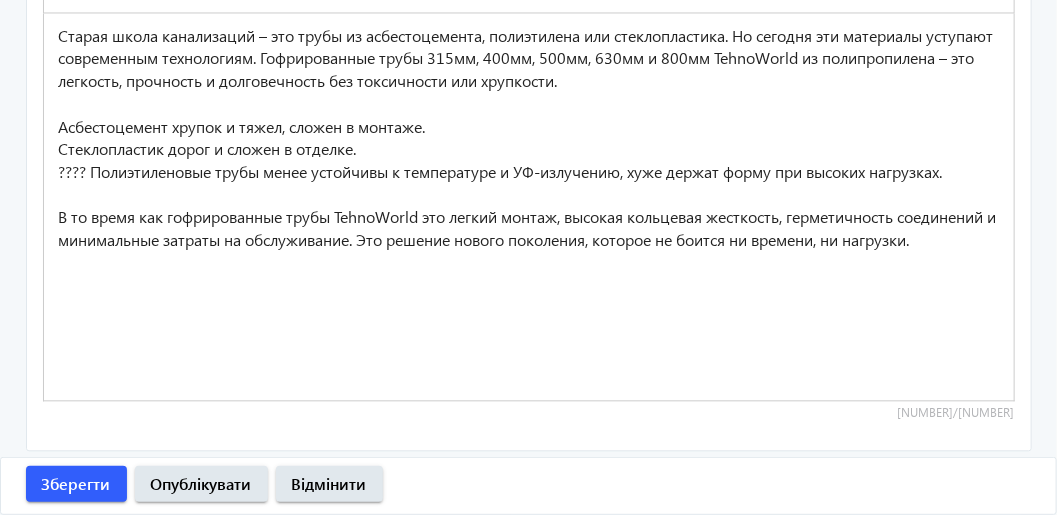 scroll, scrollTop: 0, scrollLeft: 0, axis: both 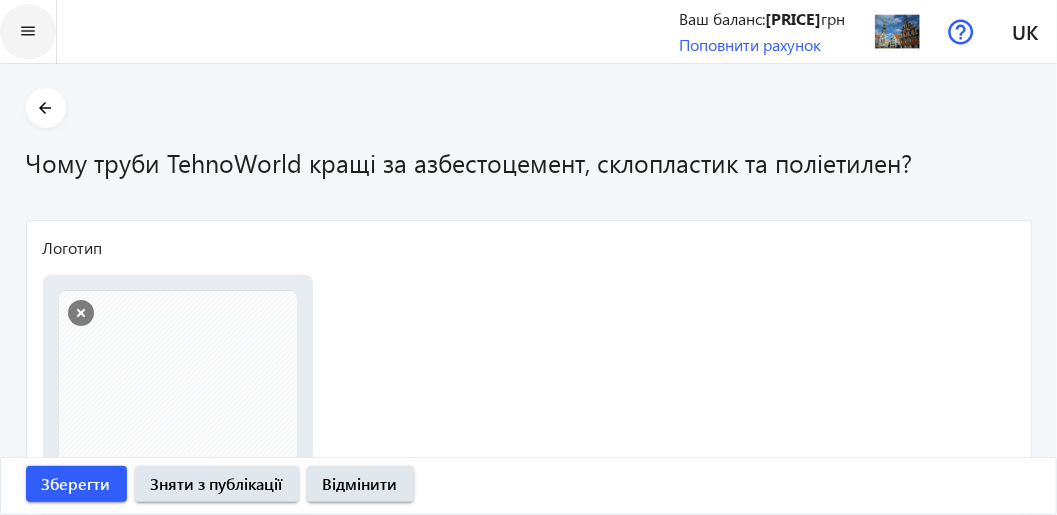 click on "menu" 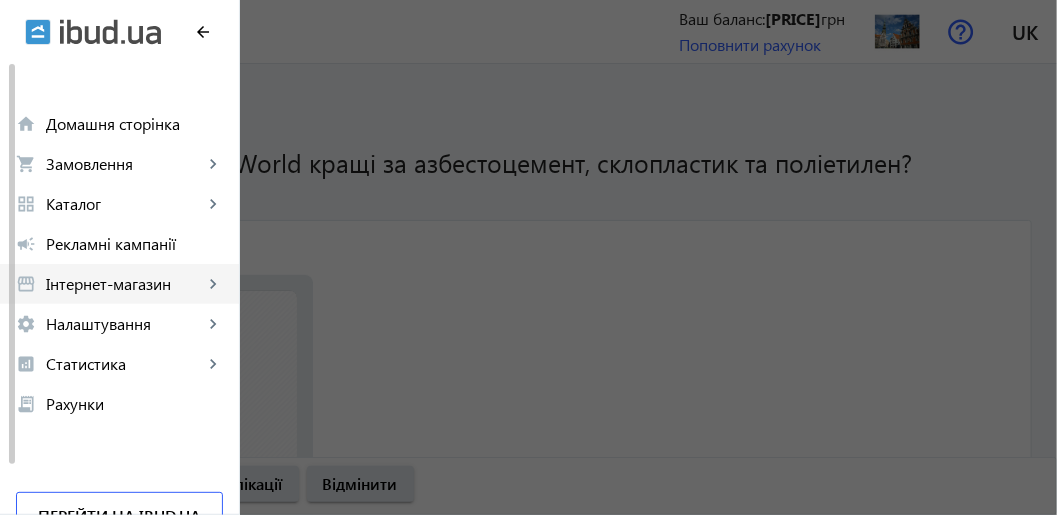 click on "storefront Інтернет-магазин keyboard_arrow_right" 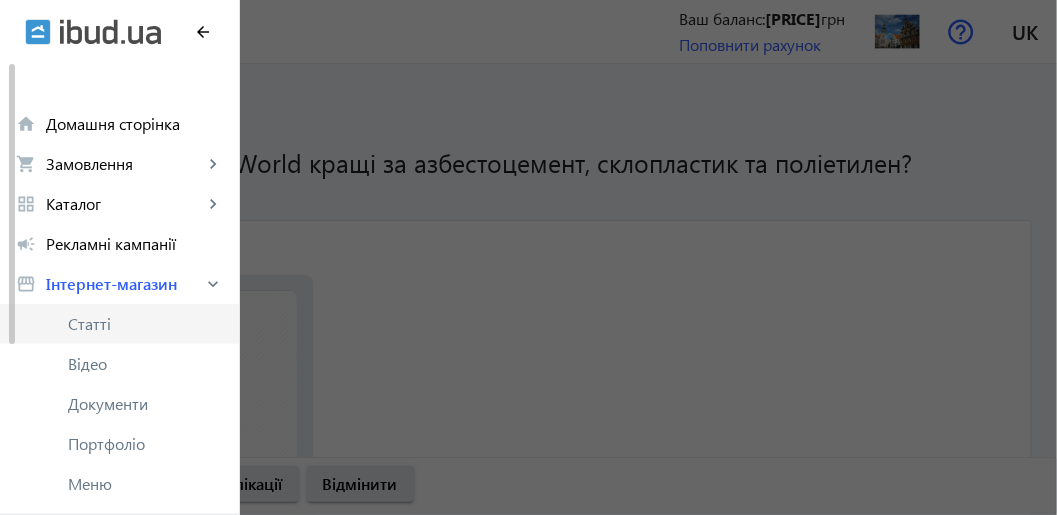click on "Статті" 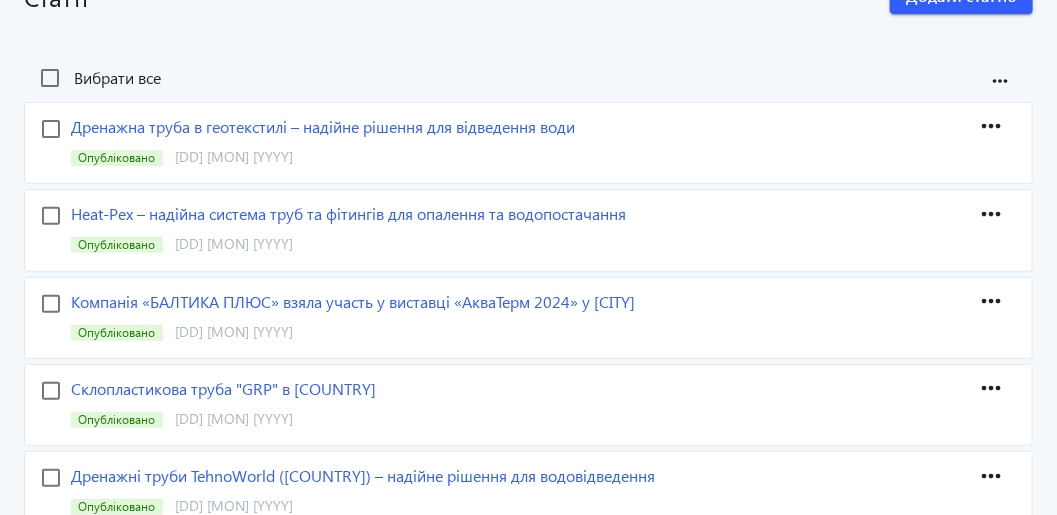 scroll, scrollTop: 0, scrollLeft: 0, axis: both 